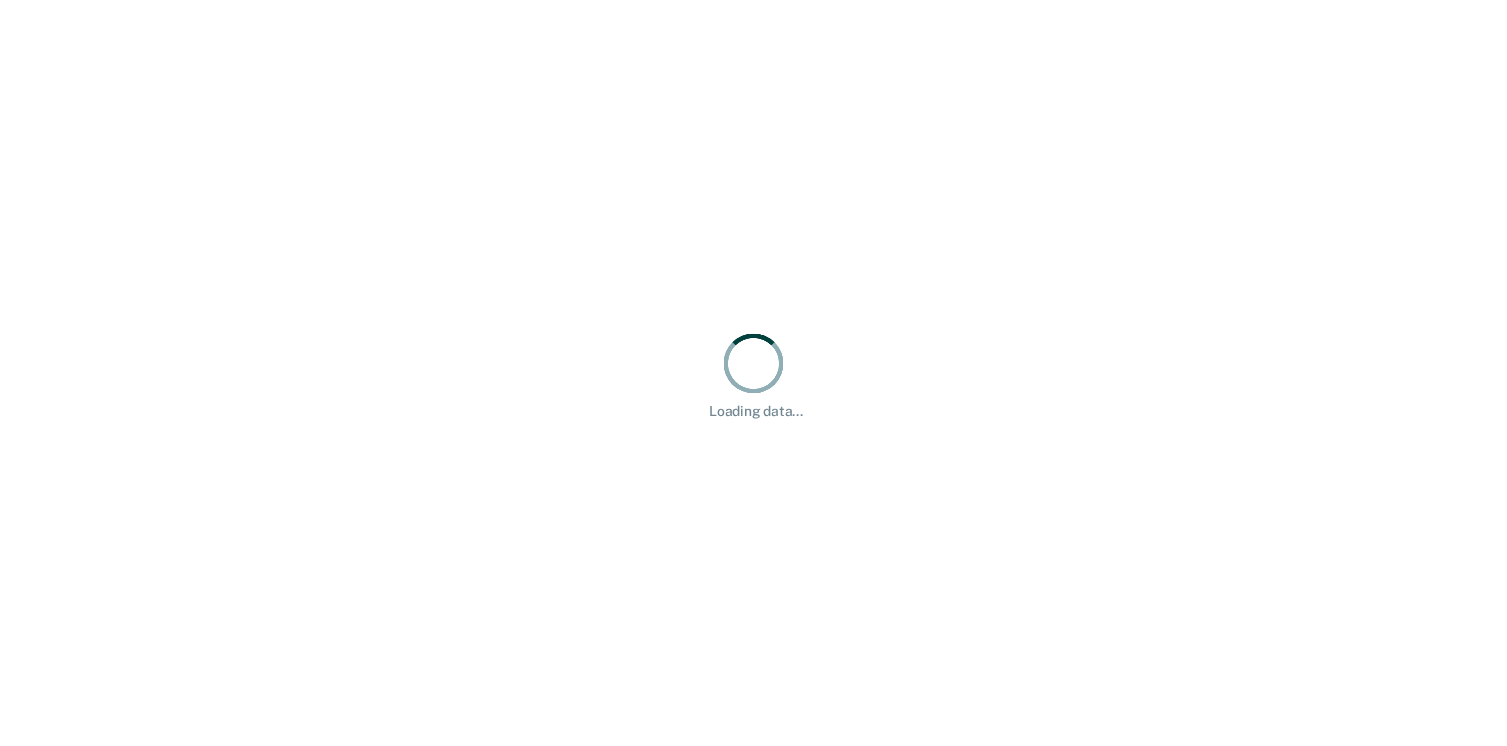 scroll, scrollTop: 0, scrollLeft: 0, axis: both 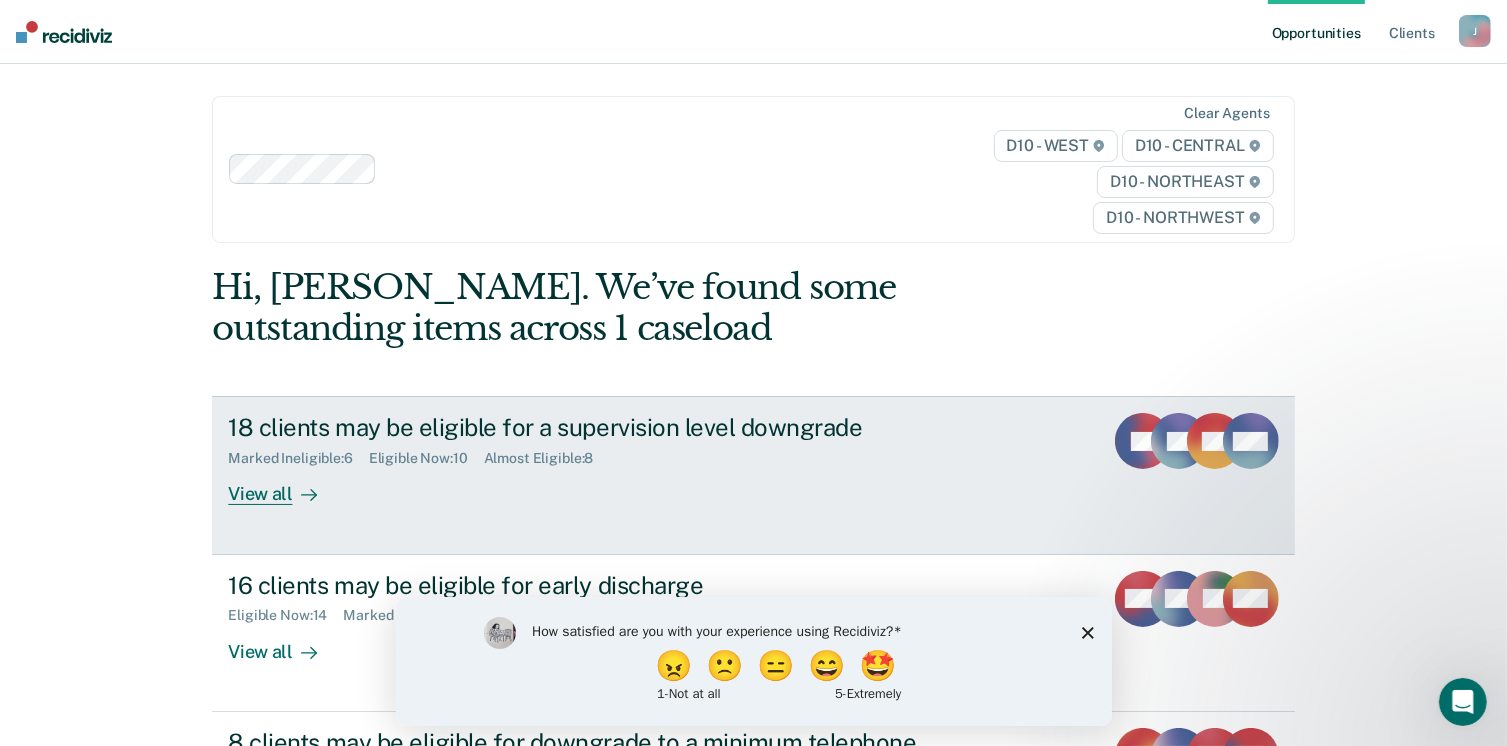 click on "18 clients may be eligible for a supervision level downgrade" at bounding box center (579, 427) 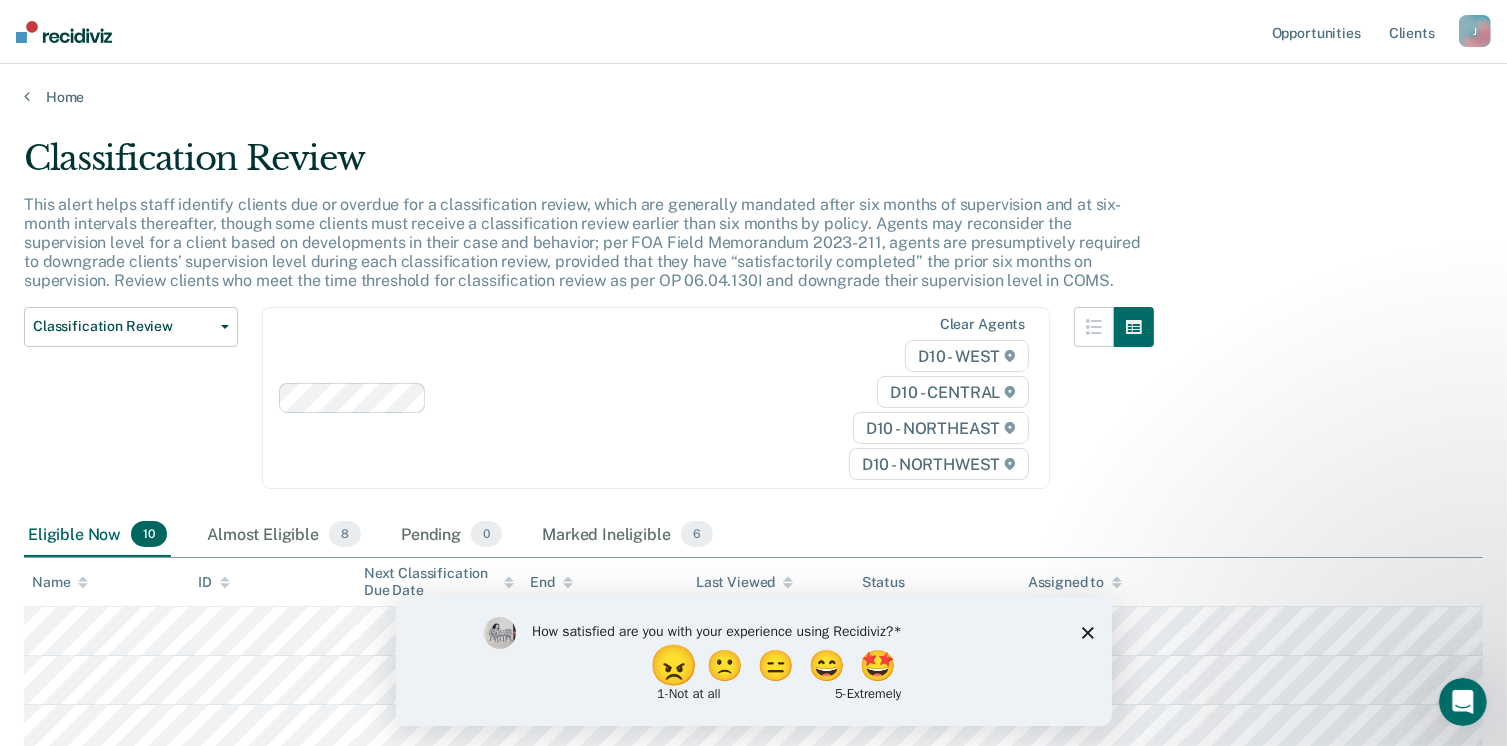 click on "😠" at bounding box center (675, 665) 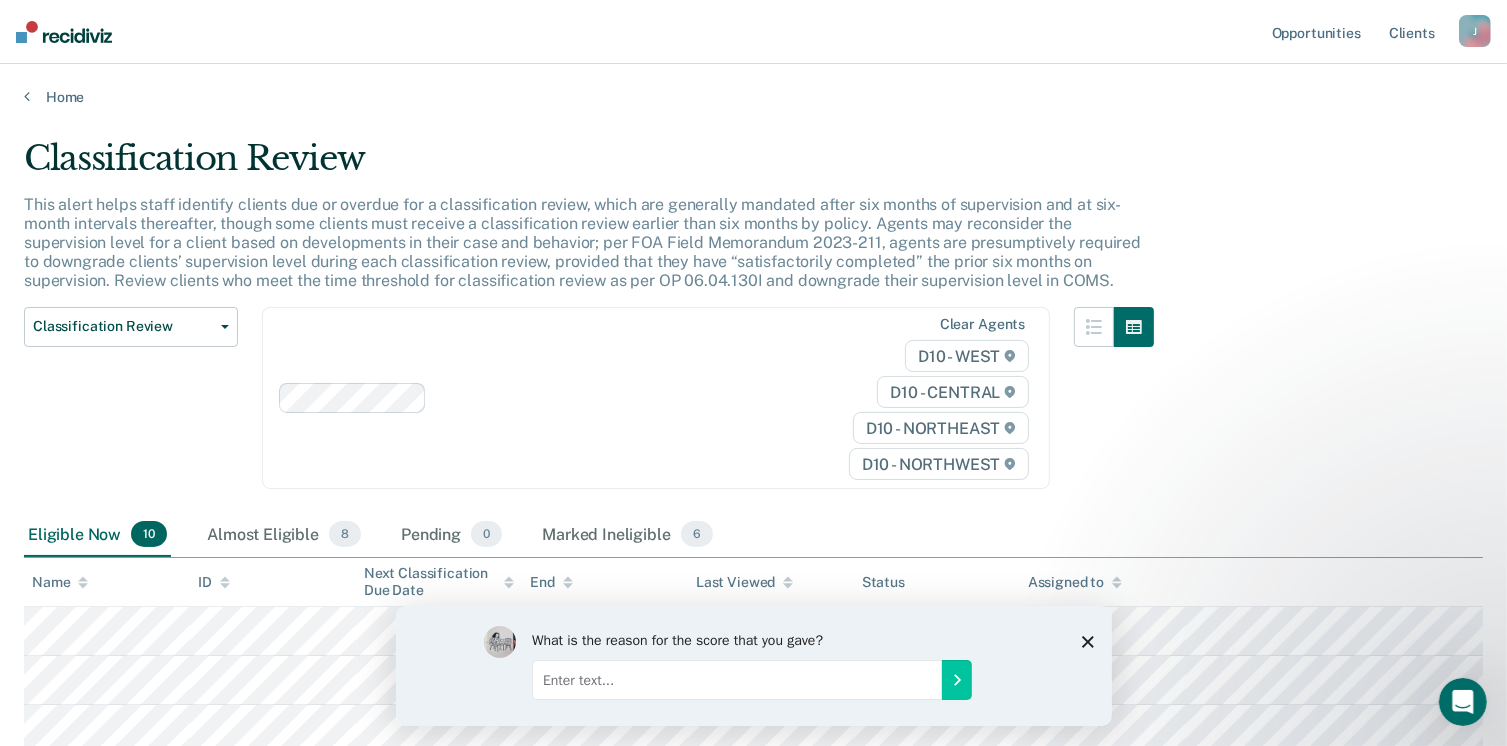 click 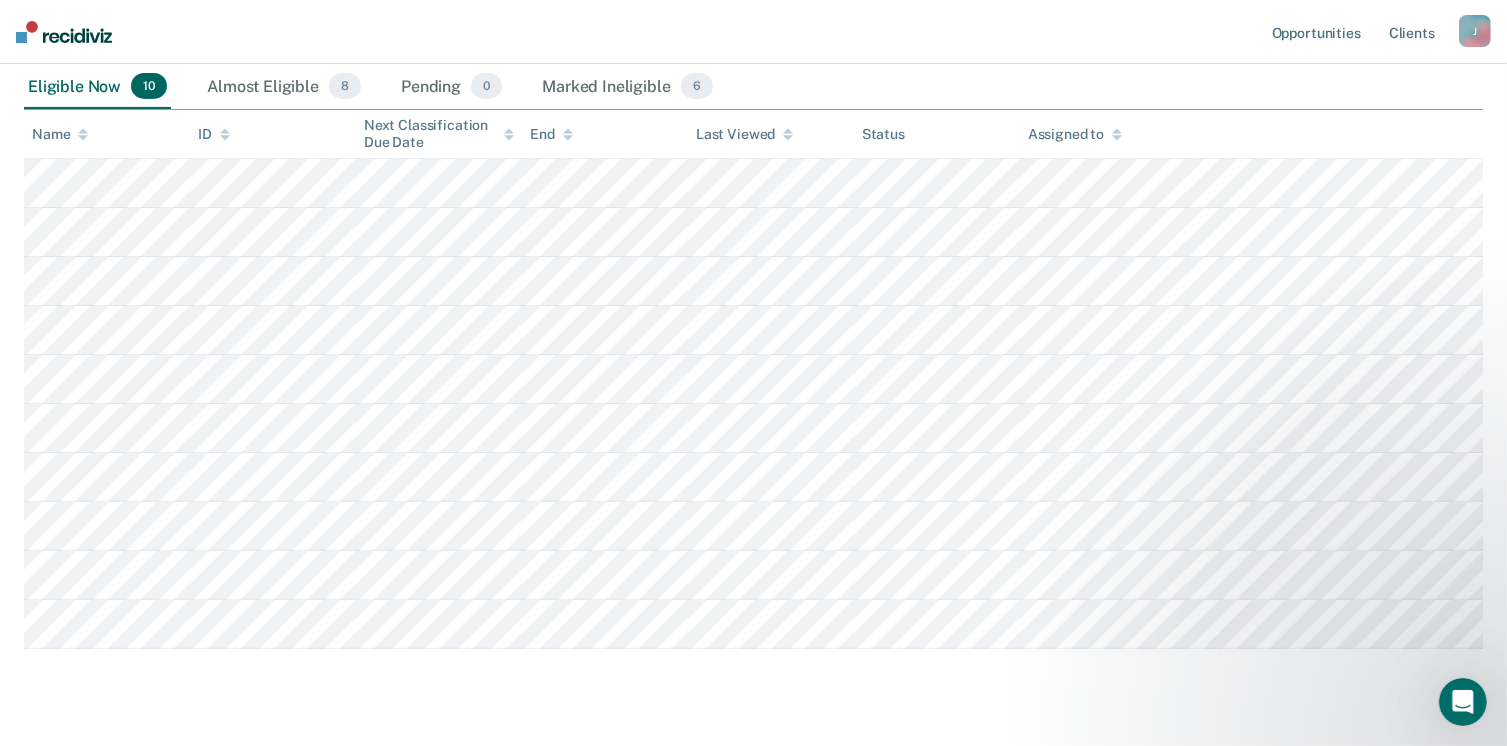 scroll, scrollTop: 460, scrollLeft: 0, axis: vertical 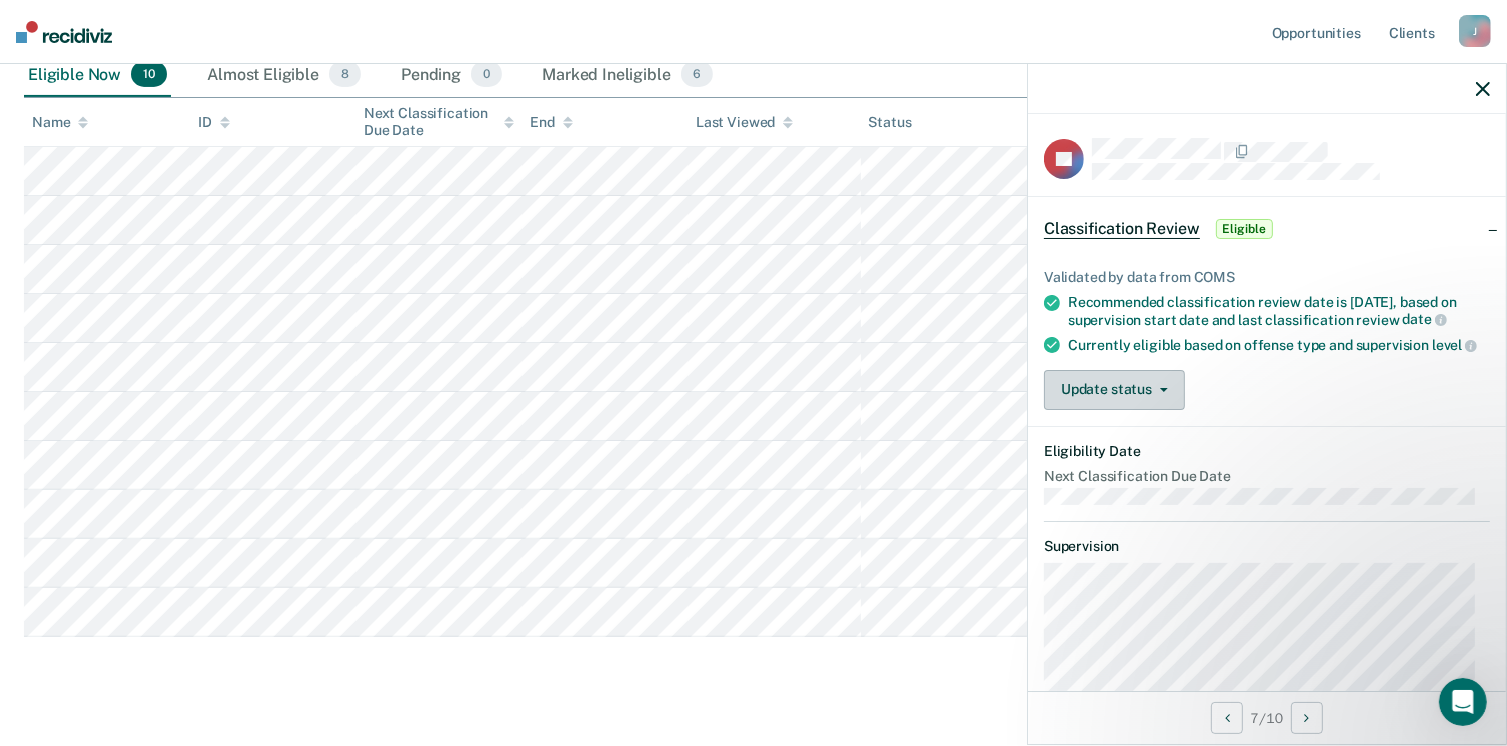 click on "Update status" at bounding box center (1114, 390) 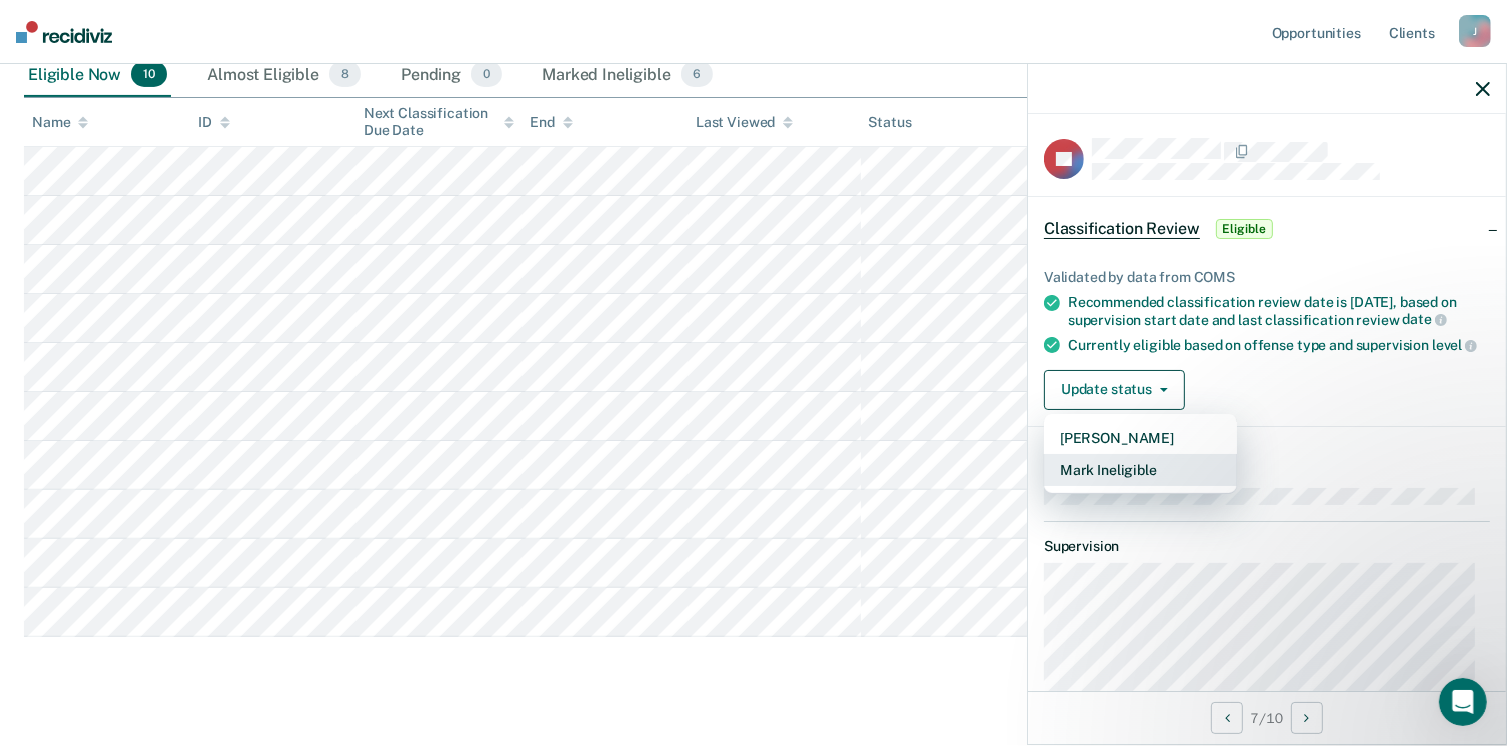 click on "Mark Ineligible" at bounding box center (1140, 470) 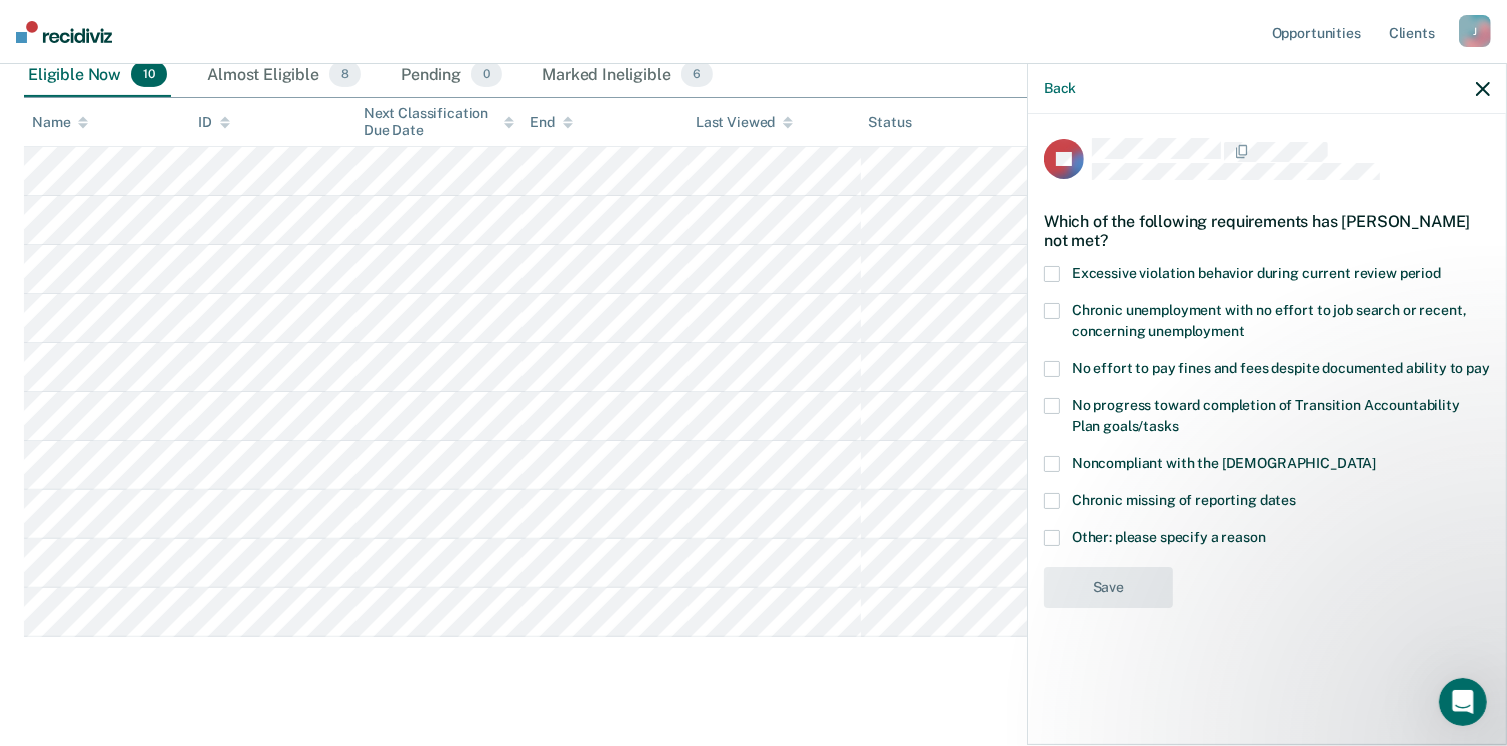 click at bounding box center [1052, 464] 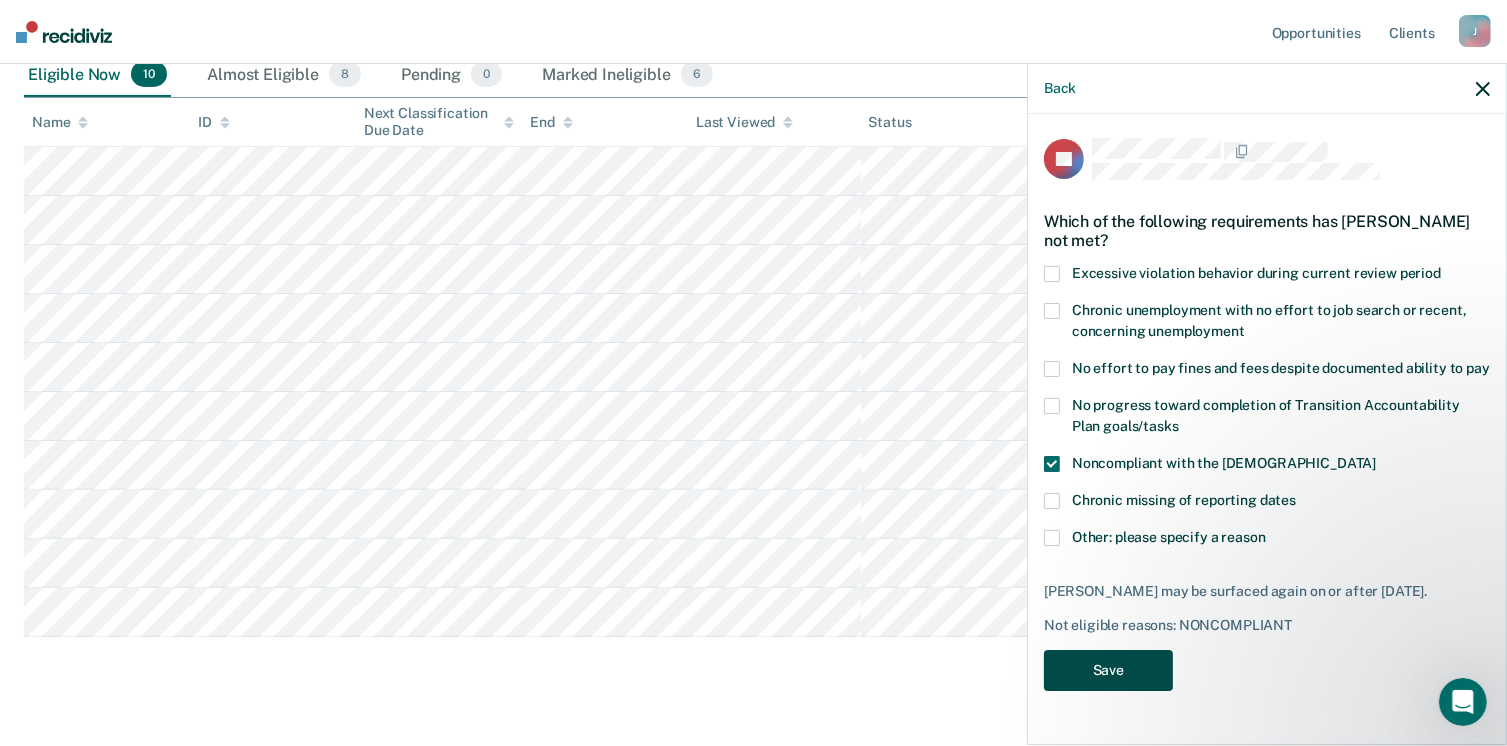 click on "Save" at bounding box center (1108, 670) 